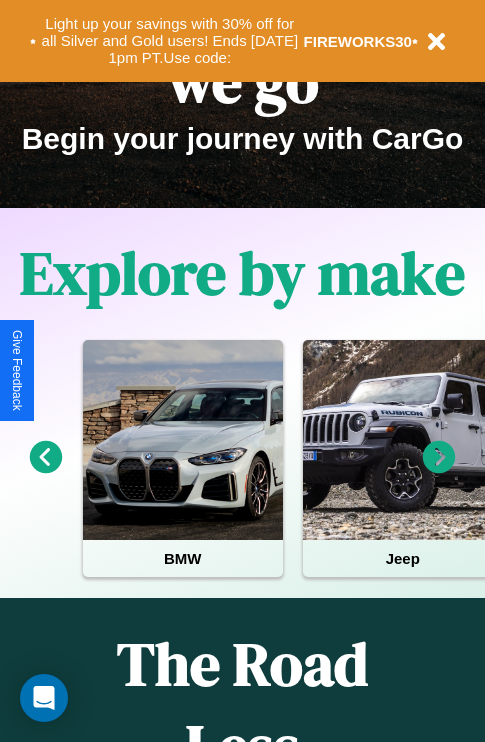 scroll, scrollTop: 308, scrollLeft: 0, axis: vertical 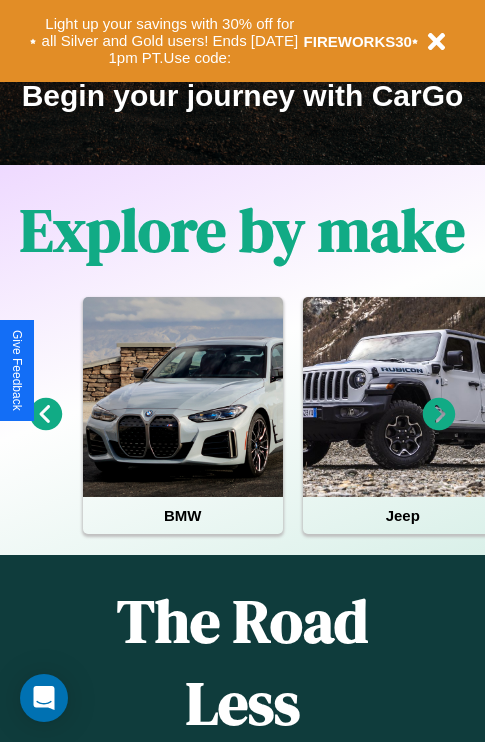 click 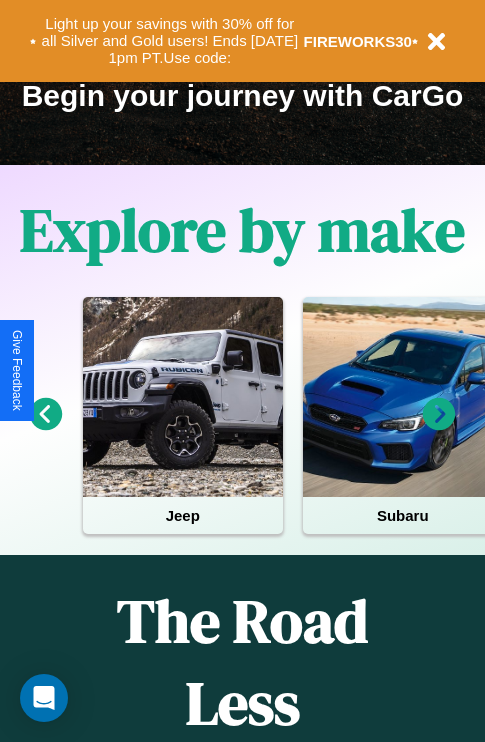 click 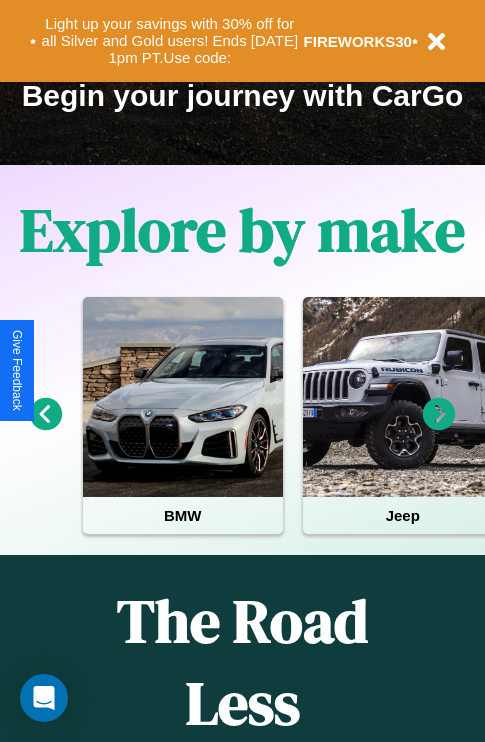 click 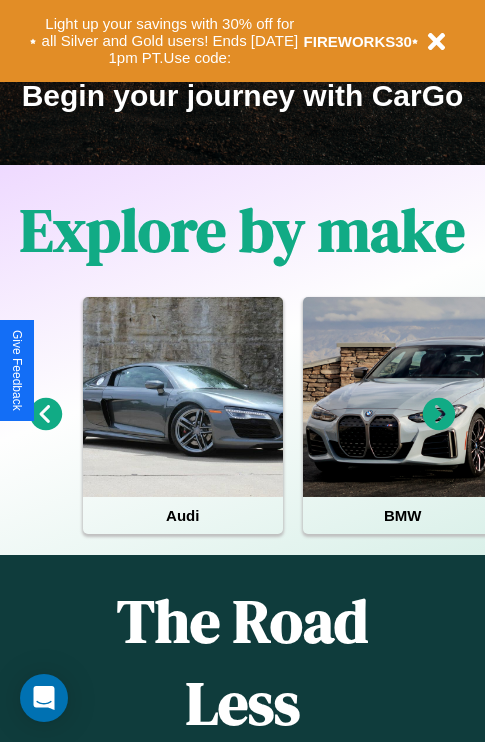 click 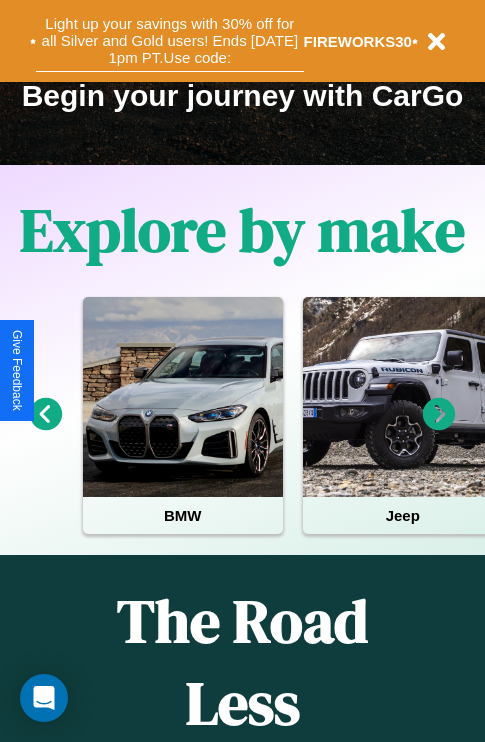 click on "Light up your savings with 30% off for all Silver and Gold users! Ends [DATE] 1pm PT.  Use code:" at bounding box center [170, 41] 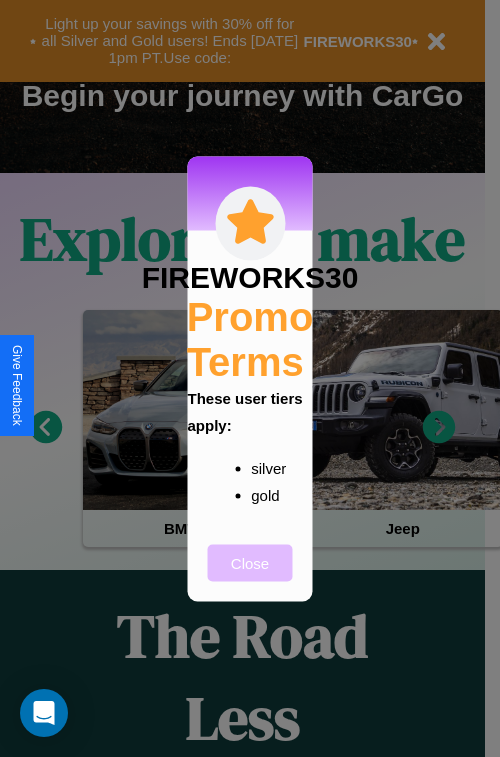 click on "Close" at bounding box center [250, 562] 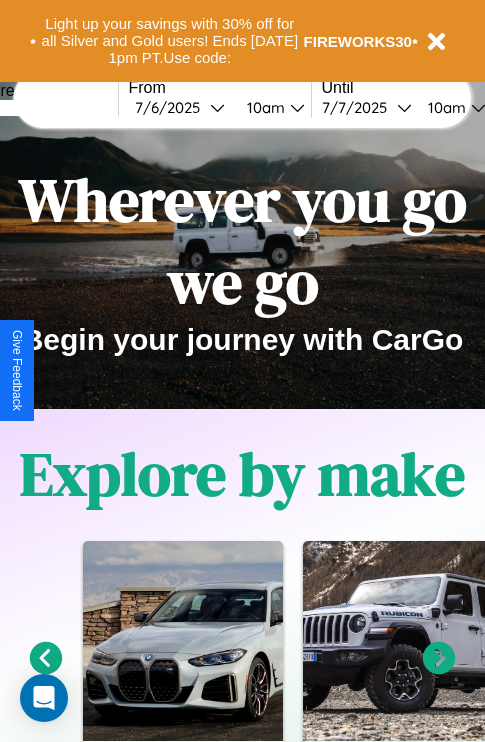 scroll, scrollTop: 0, scrollLeft: 0, axis: both 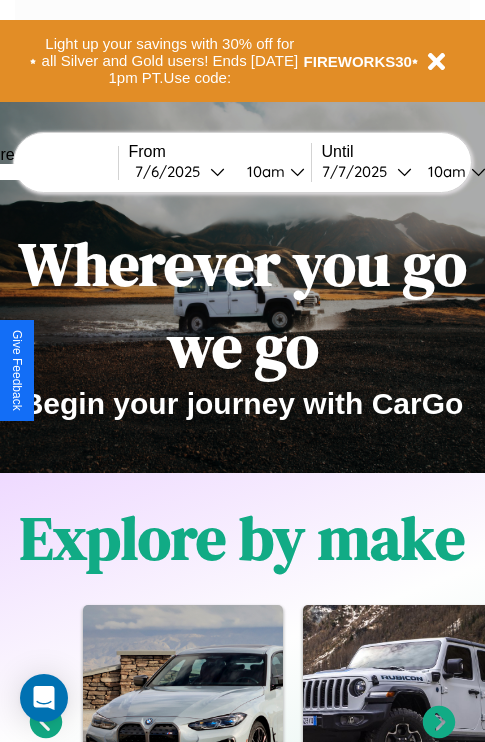click at bounding box center (43, 172) 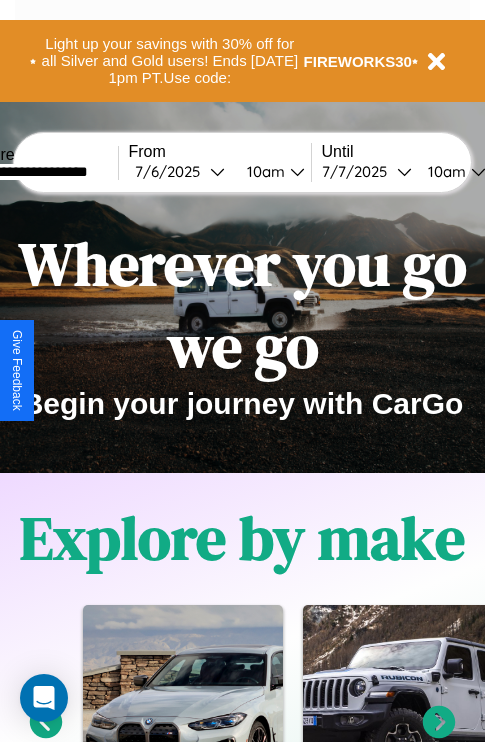type on "**********" 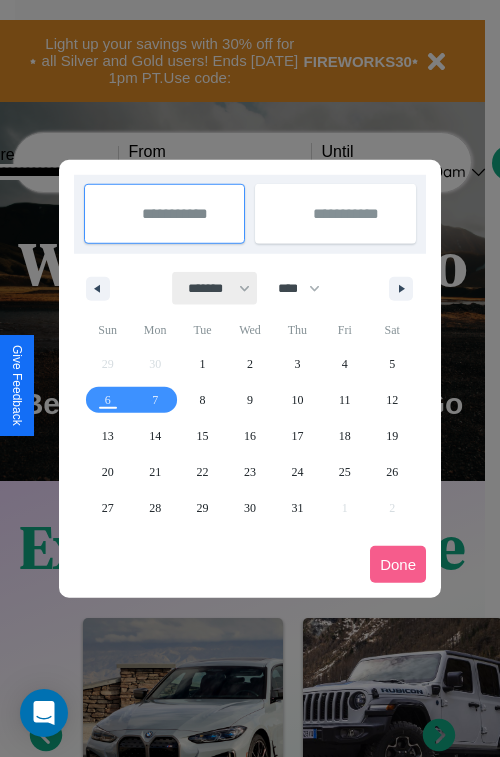 click on "******* ******** ***** ***** *** **** **** ****** ********* ******* ******** ********" at bounding box center (215, 288) 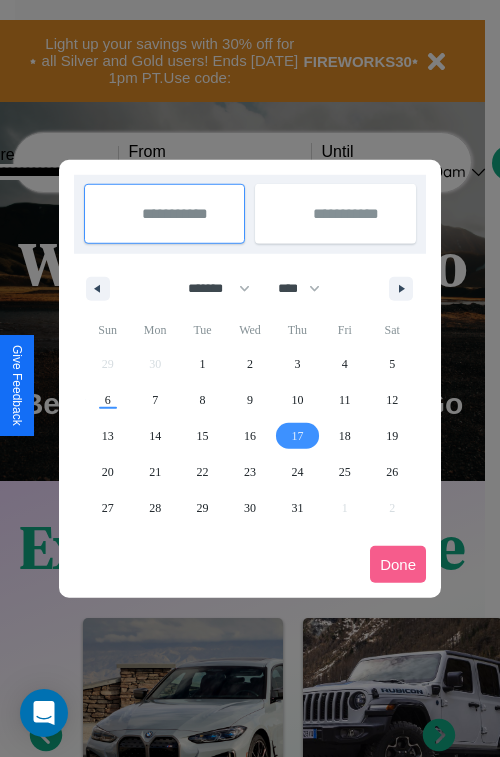click on "17" at bounding box center (297, 436) 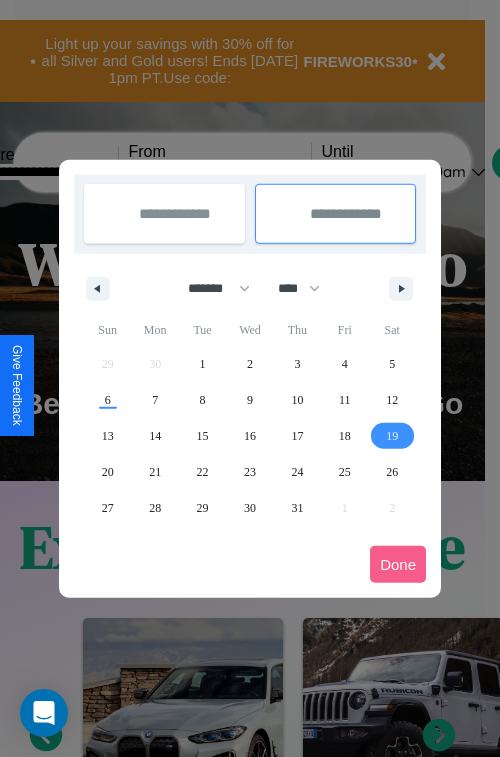 click on "19" at bounding box center [392, 436] 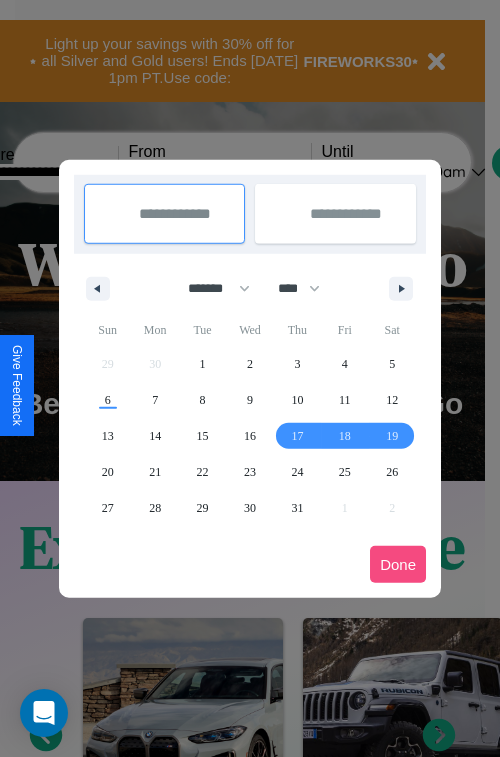 click on "Done" at bounding box center [398, 564] 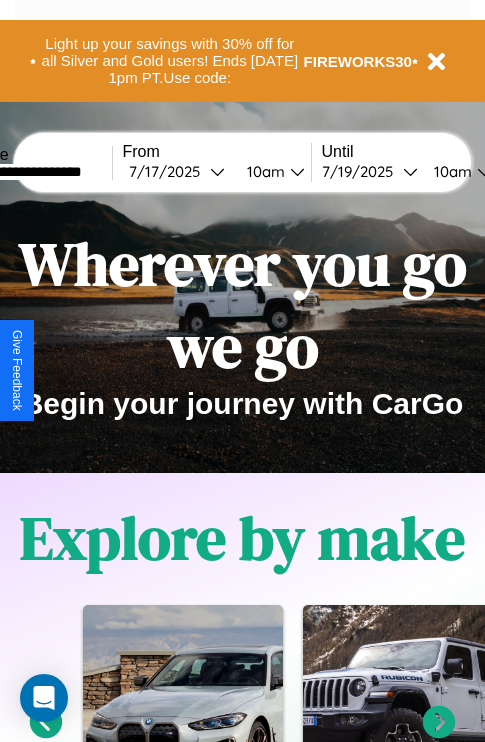 scroll, scrollTop: 0, scrollLeft: 74, axis: horizontal 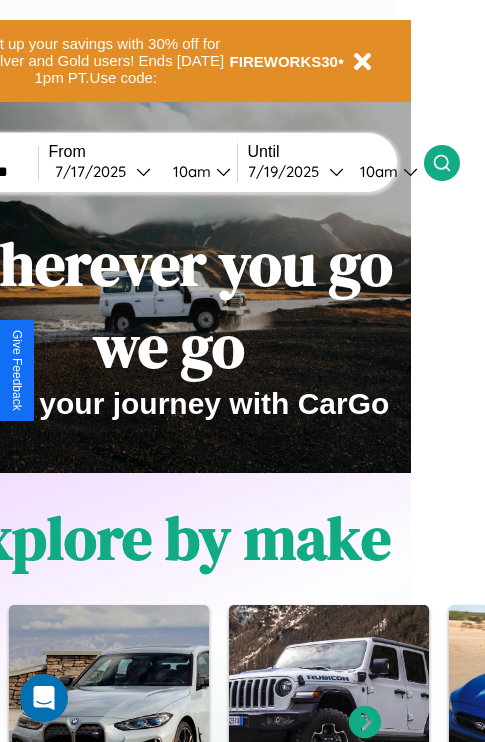 click 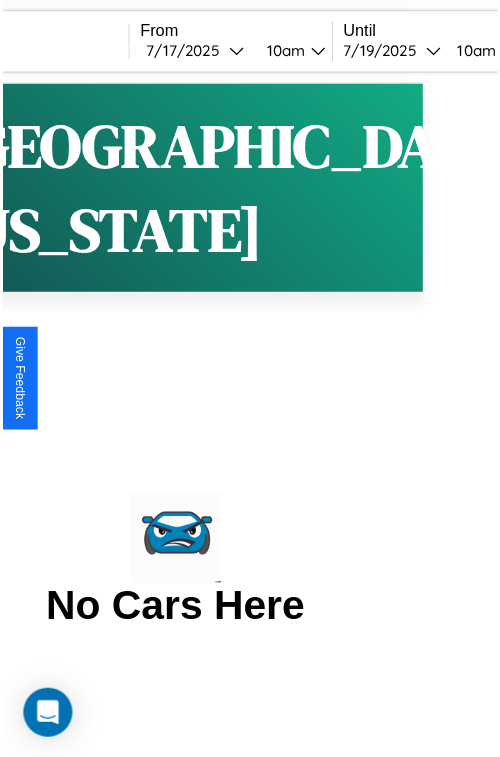 scroll, scrollTop: 0, scrollLeft: 0, axis: both 